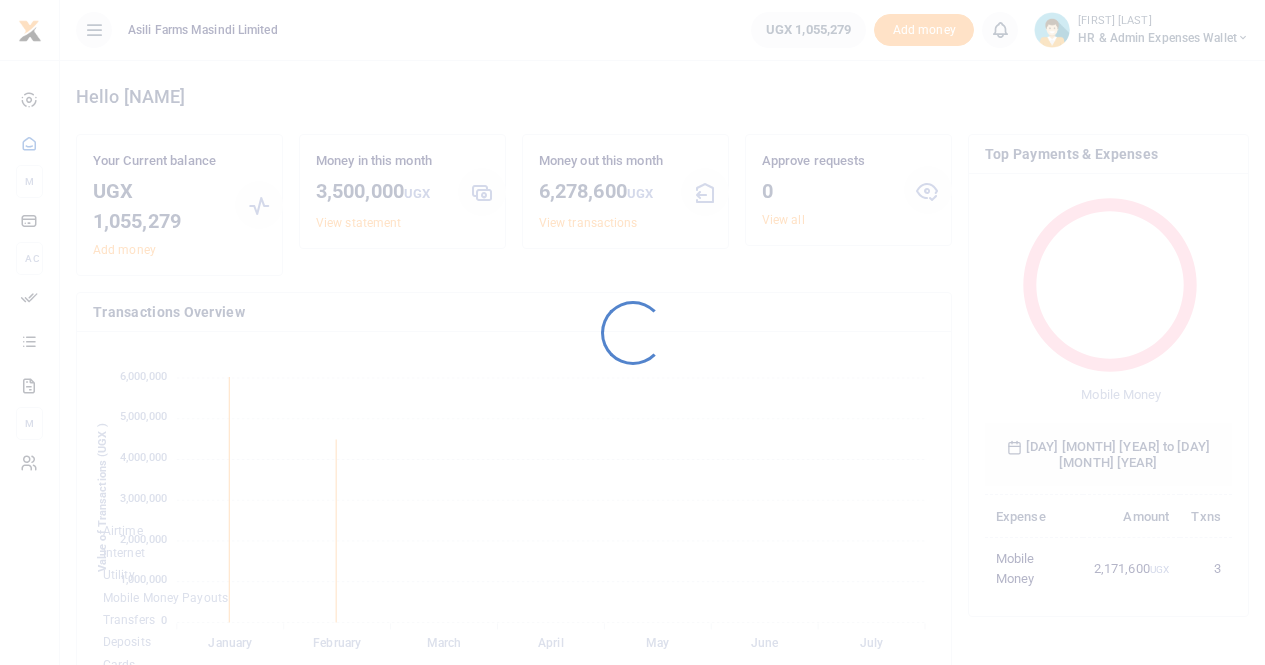 scroll, scrollTop: 0, scrollLeft: 0, axis: both 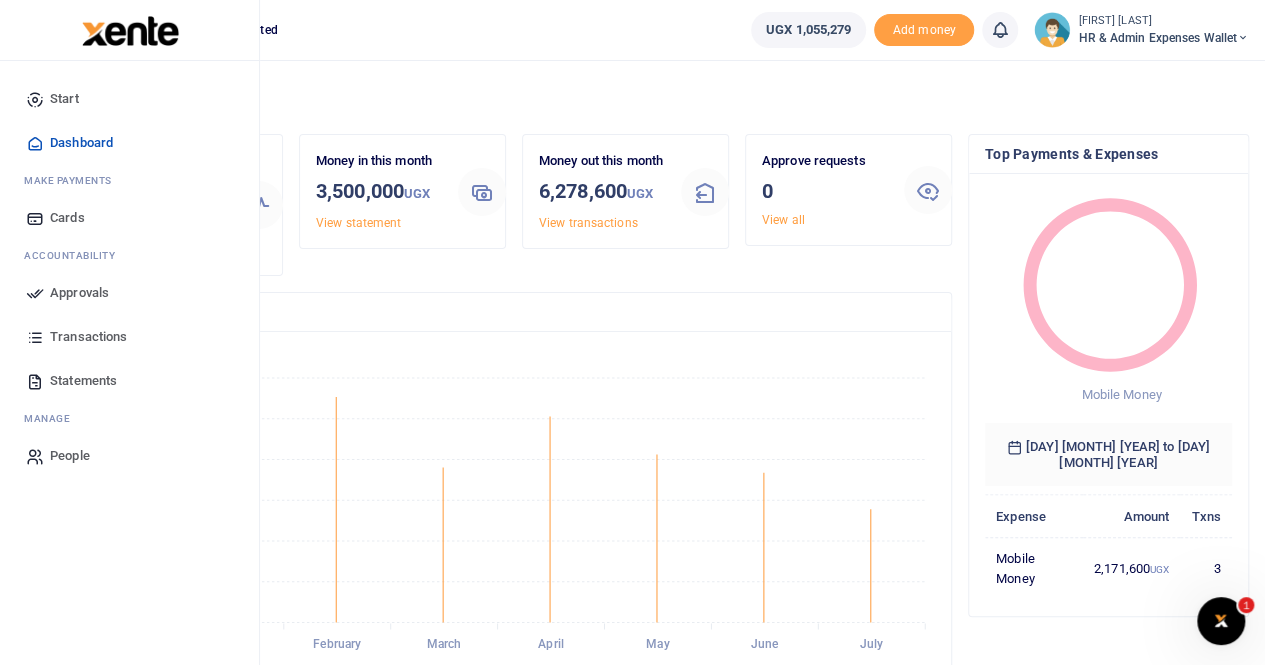 click on "Transactions" at bounding box center (88, 337) 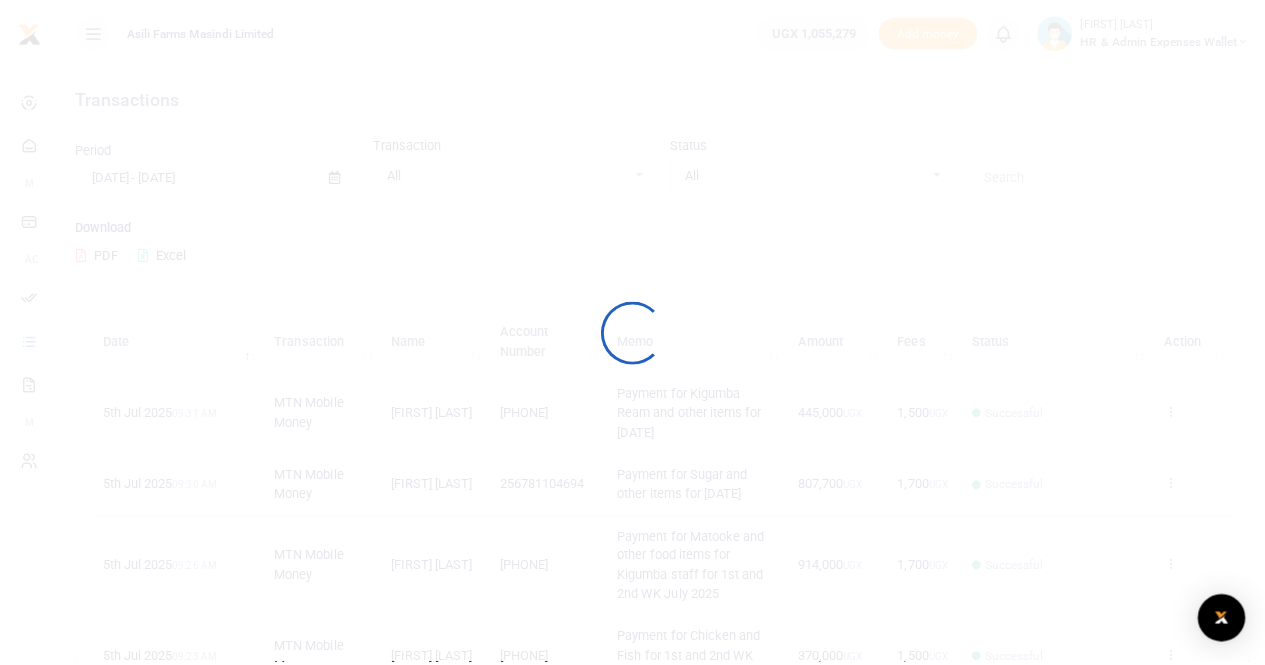scroll, scrollTop: 0, scrollLeft: 0, axis: both 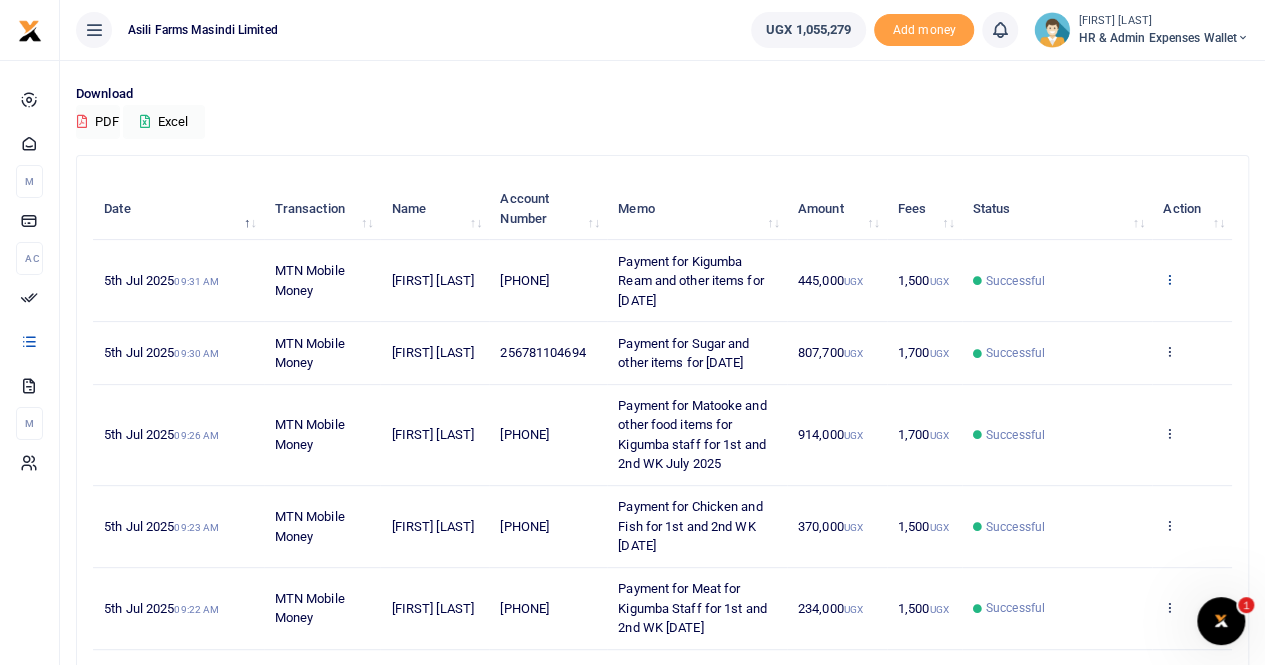 click at bounding box center (1169, 279) 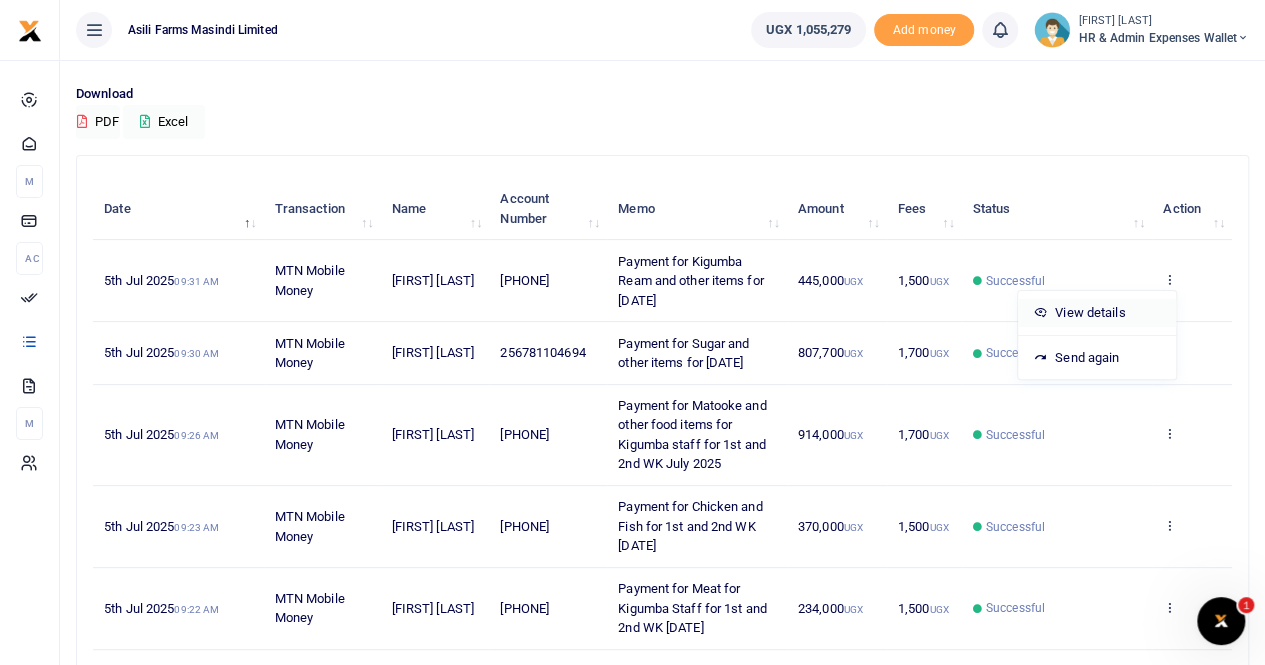 click on "View details" at bounding box center (1097, 313) 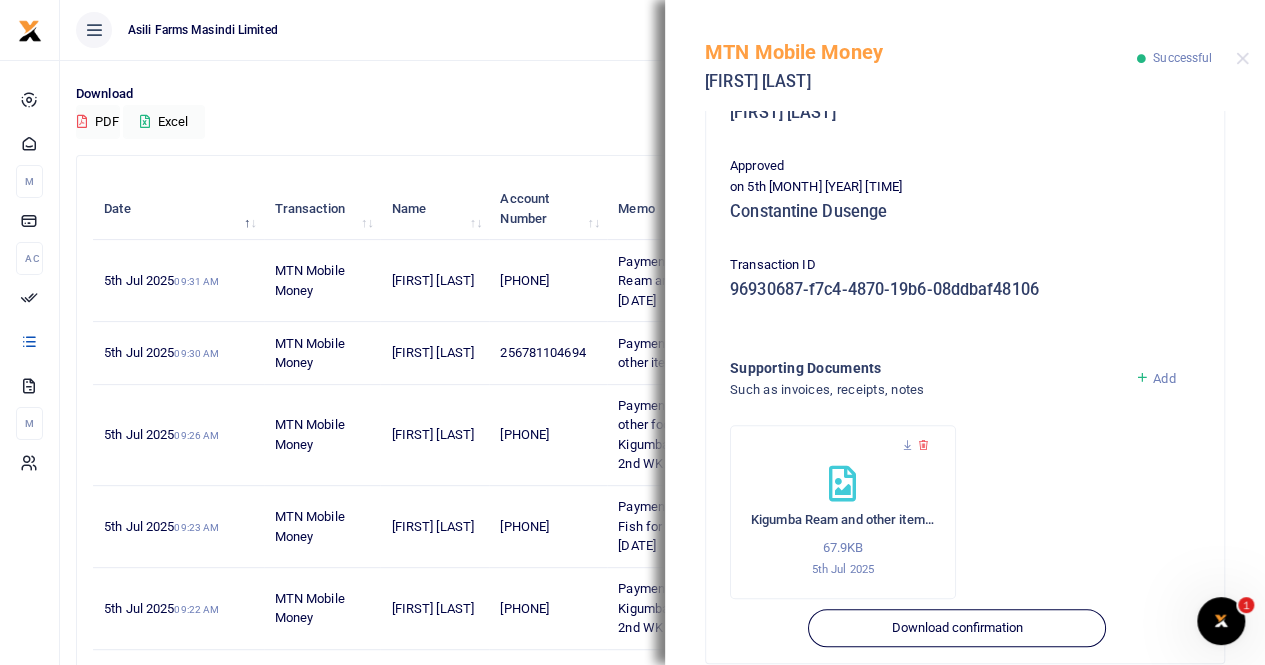 scroll, scrollTop: 482, scrollLeft: 0, axis: vertical 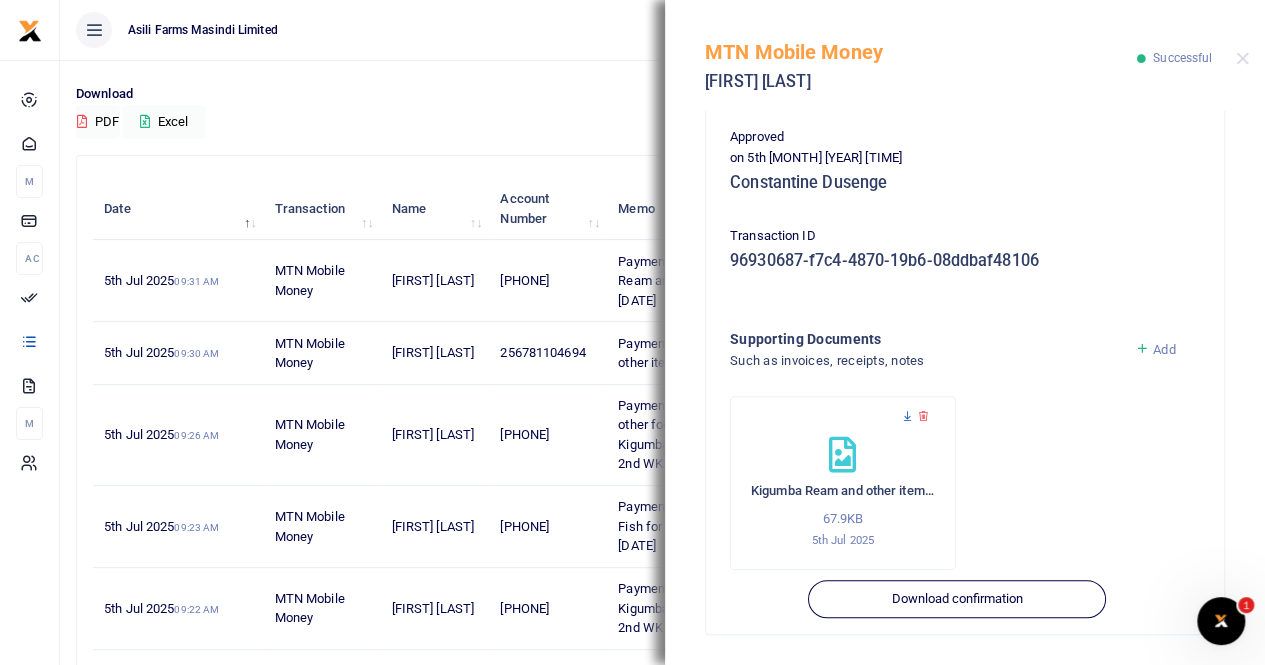 click at bounding box center (907, 416) 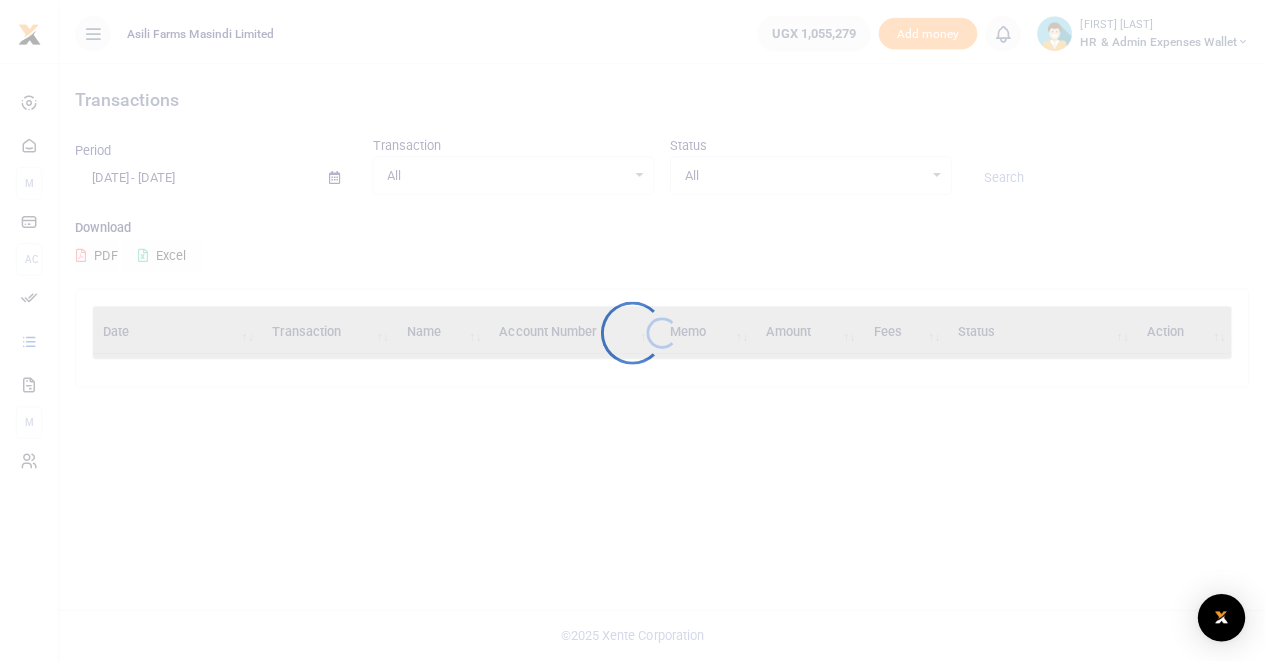 scroll, scrollTop: 0, scrollLeft: 0, axis: both 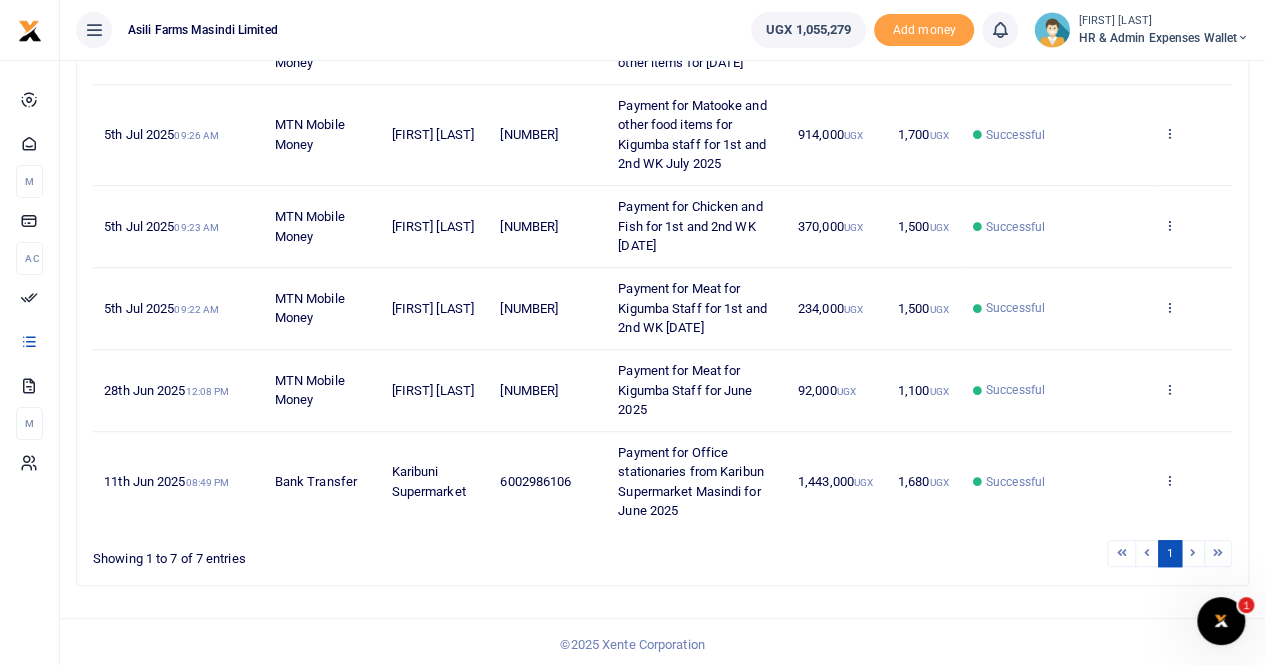click at bounding box center [1193, 553] 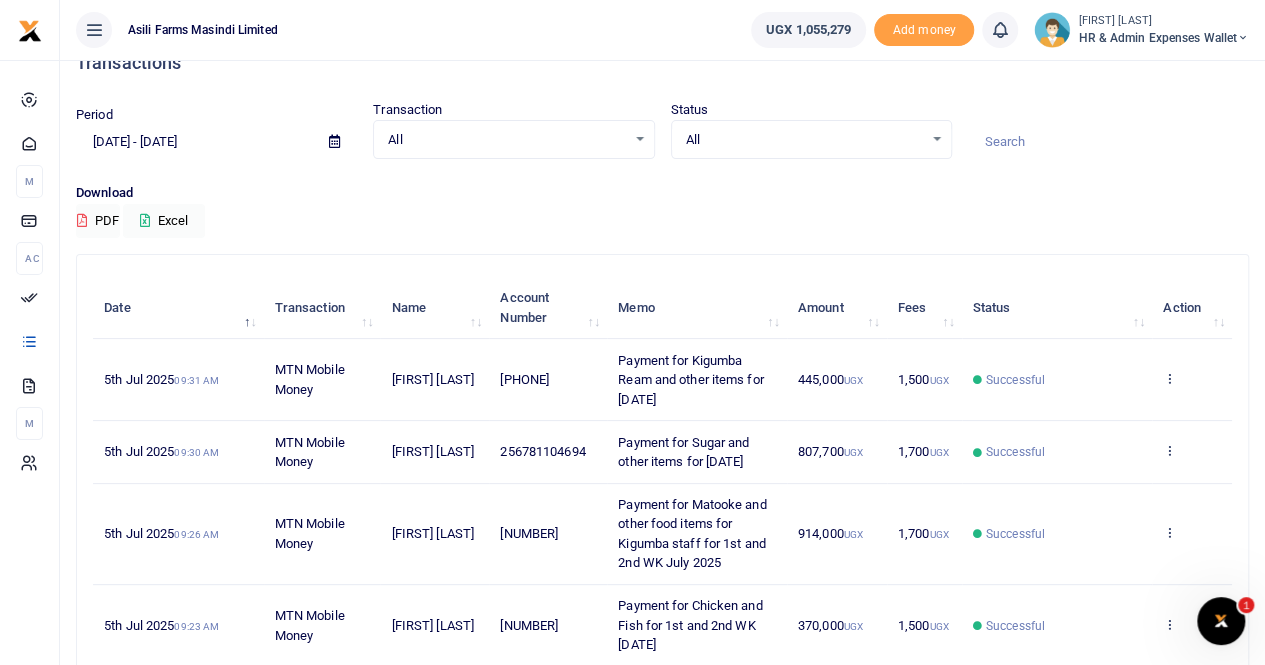 scroll, scrollTop: 33, scrollLeft: 0, axis: vertical 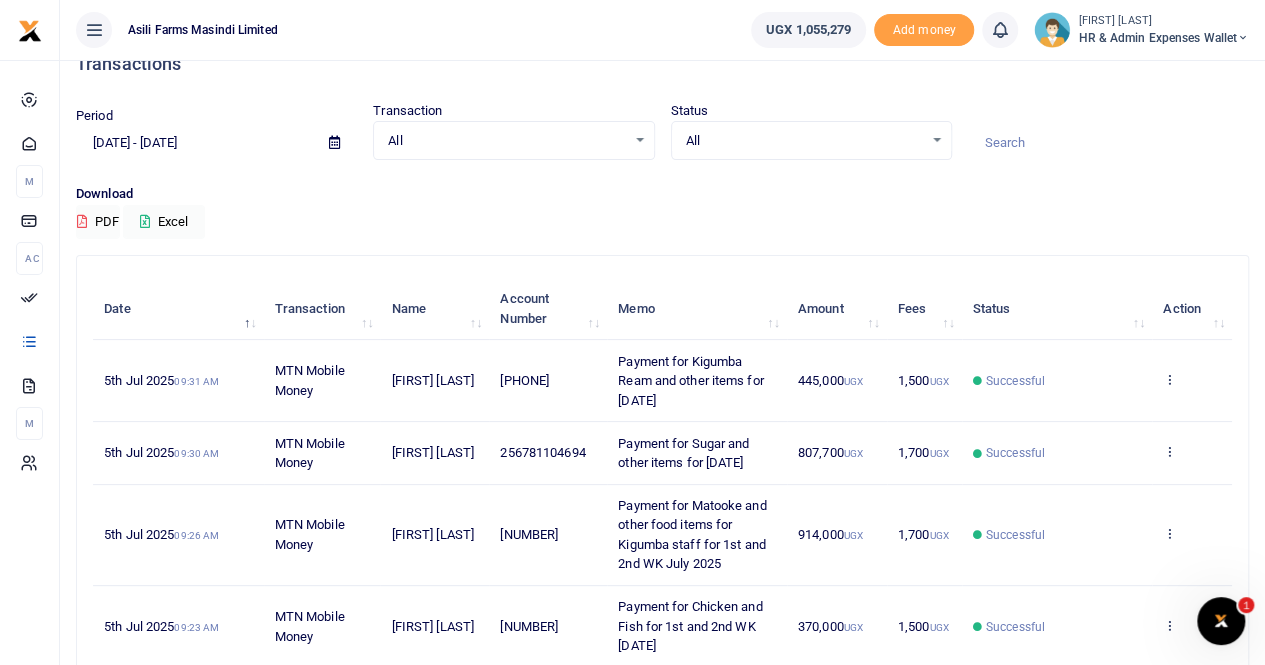 click at bounding box center [334, 142] 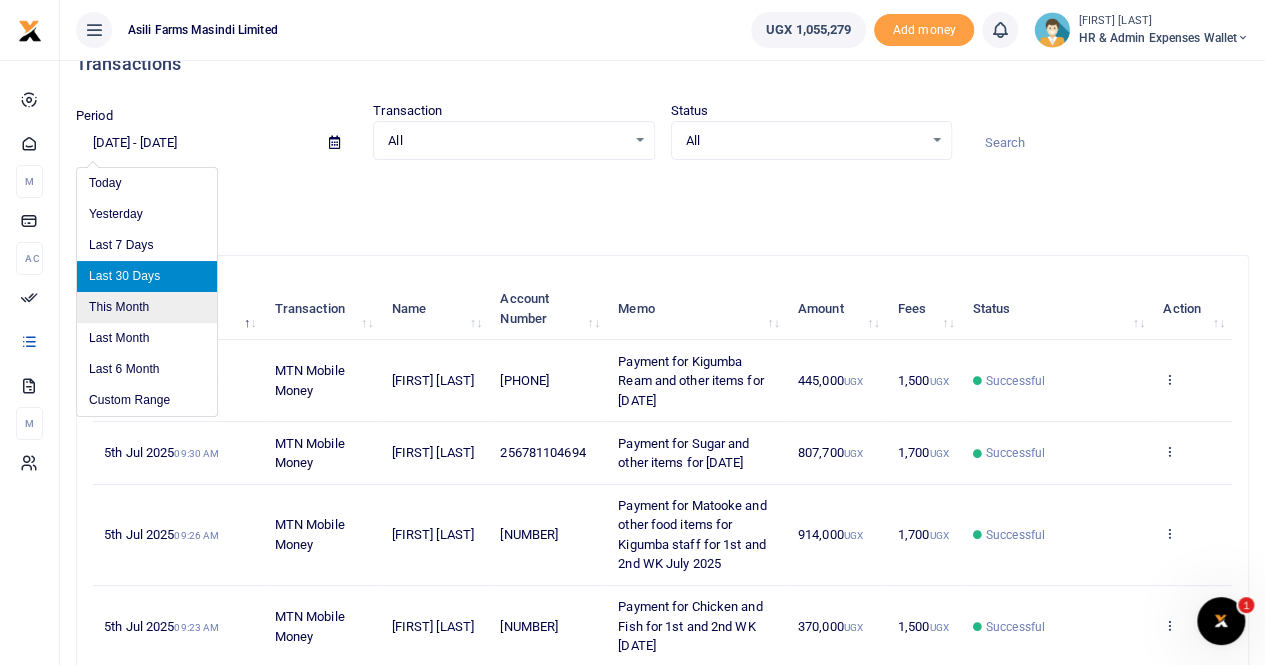 click on "This Month" at bounding box center (147, 307) 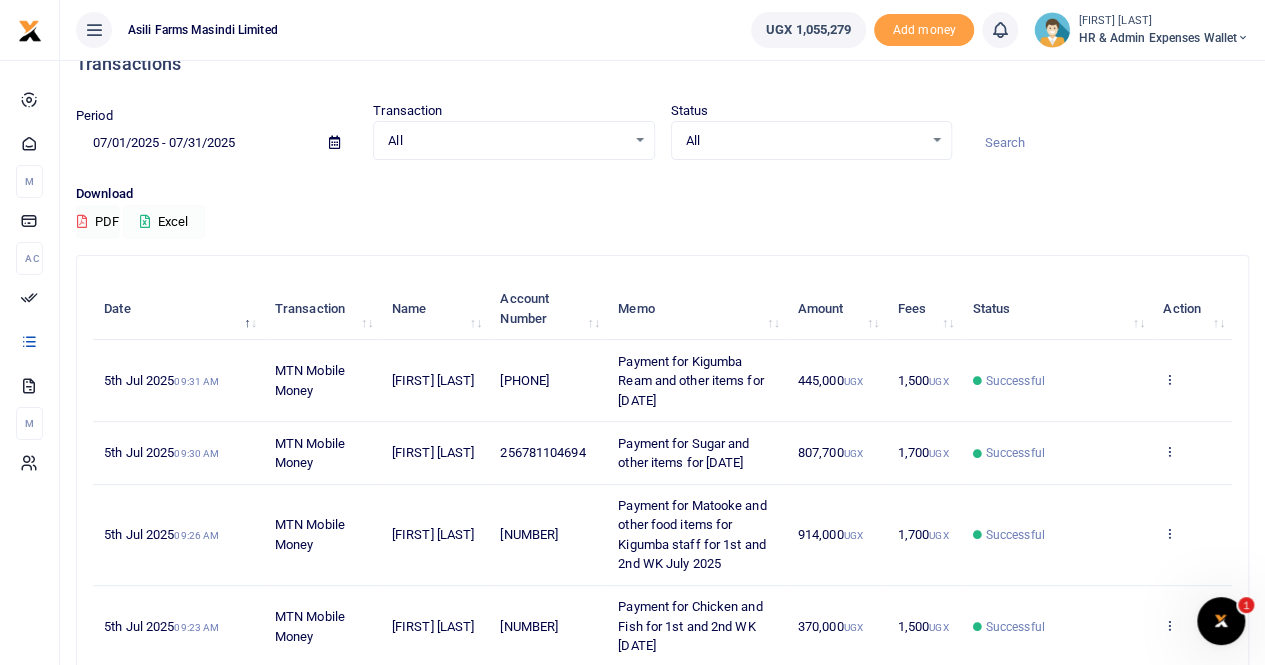 click on "Excel" at bounding box center [164, 222] 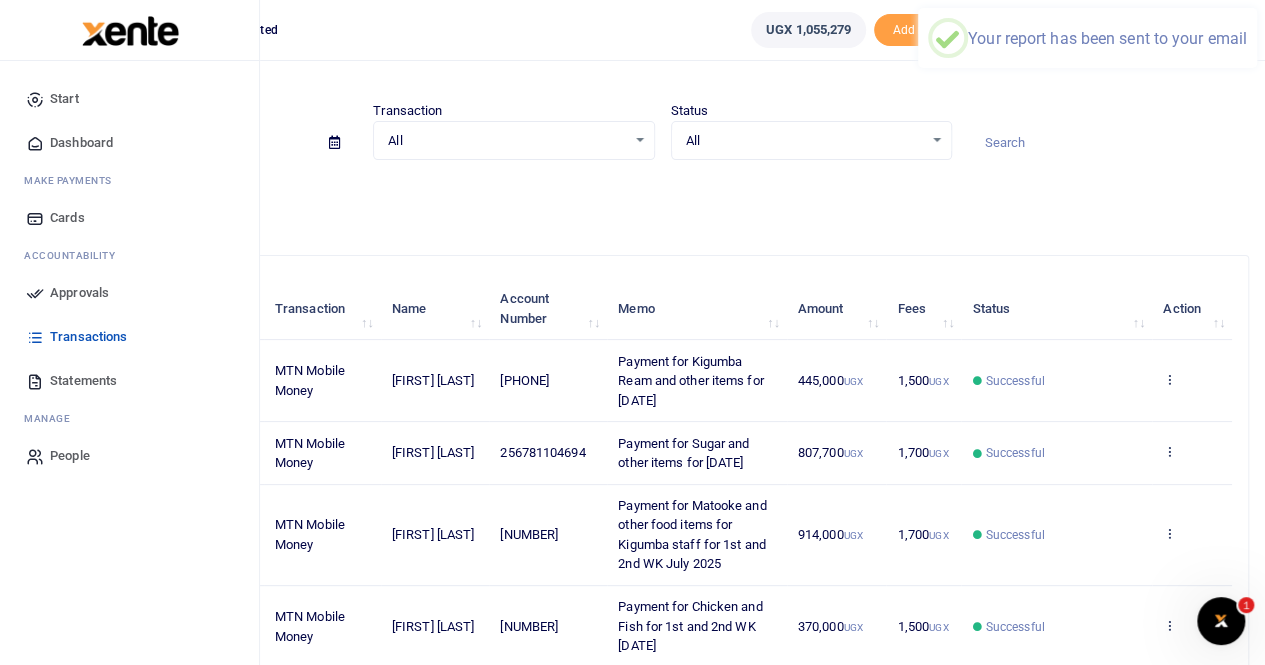 click on "Transactions" at bounding box center (88, 337) 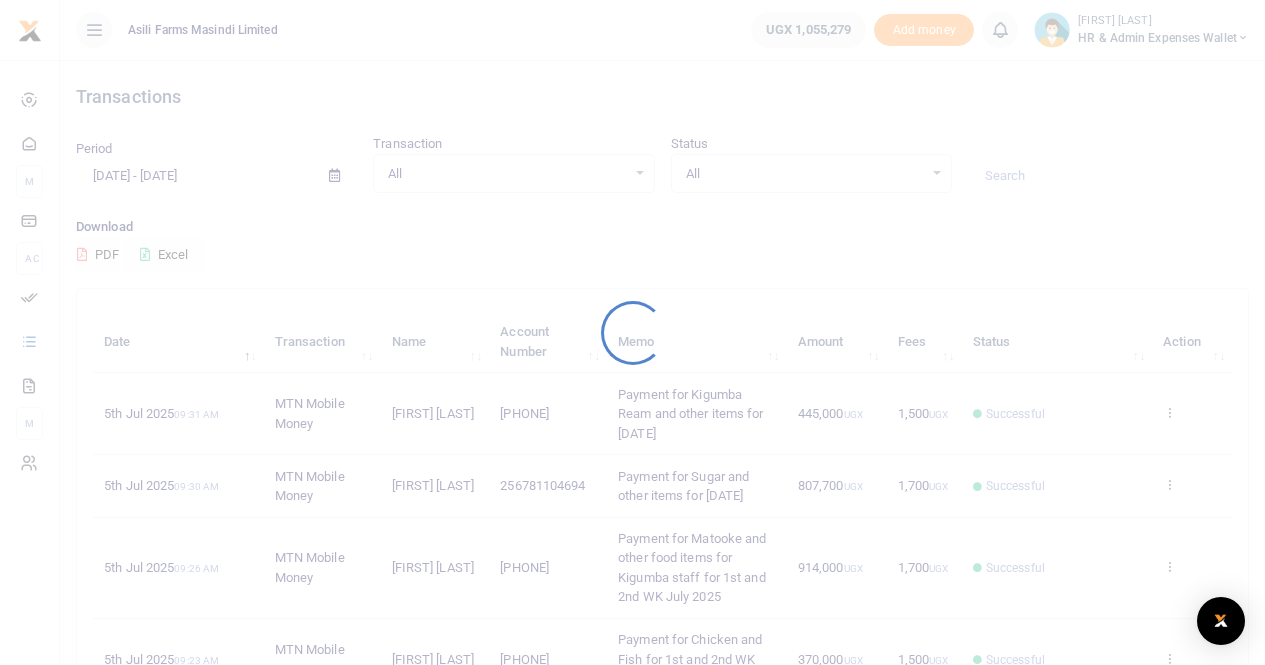 scroll, scrollTop: 0, scrollLeft: 0, axis: both 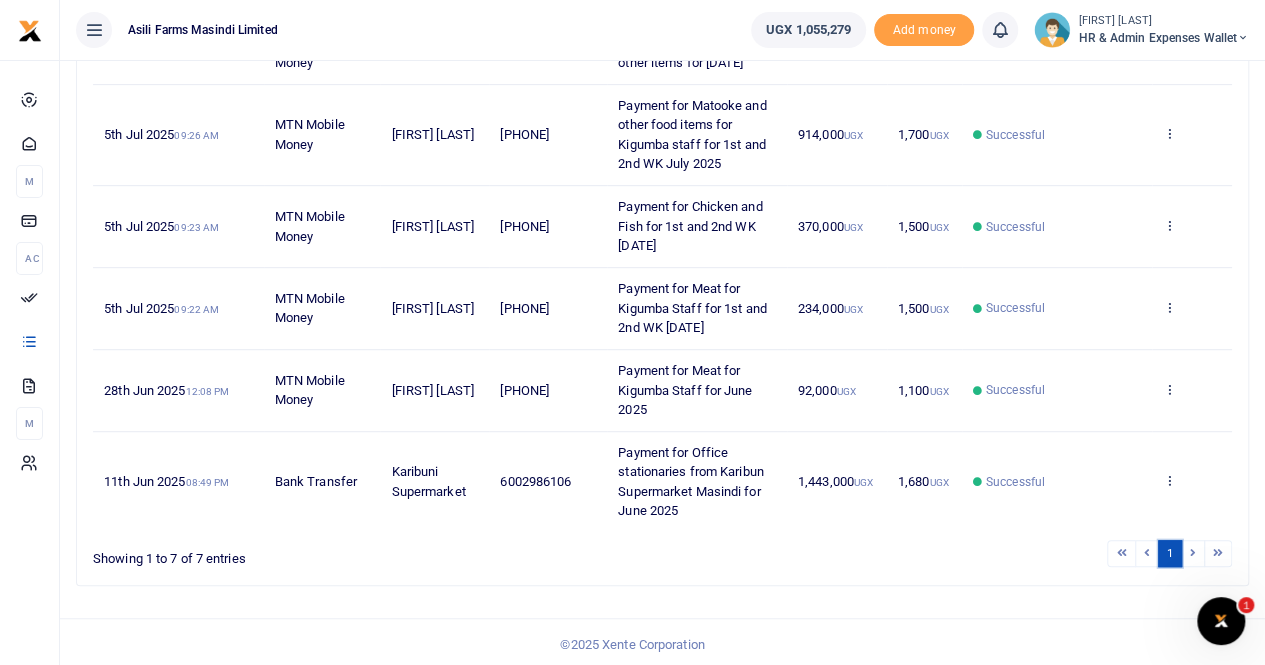 click on "1" at bounding box center (1170, 553) 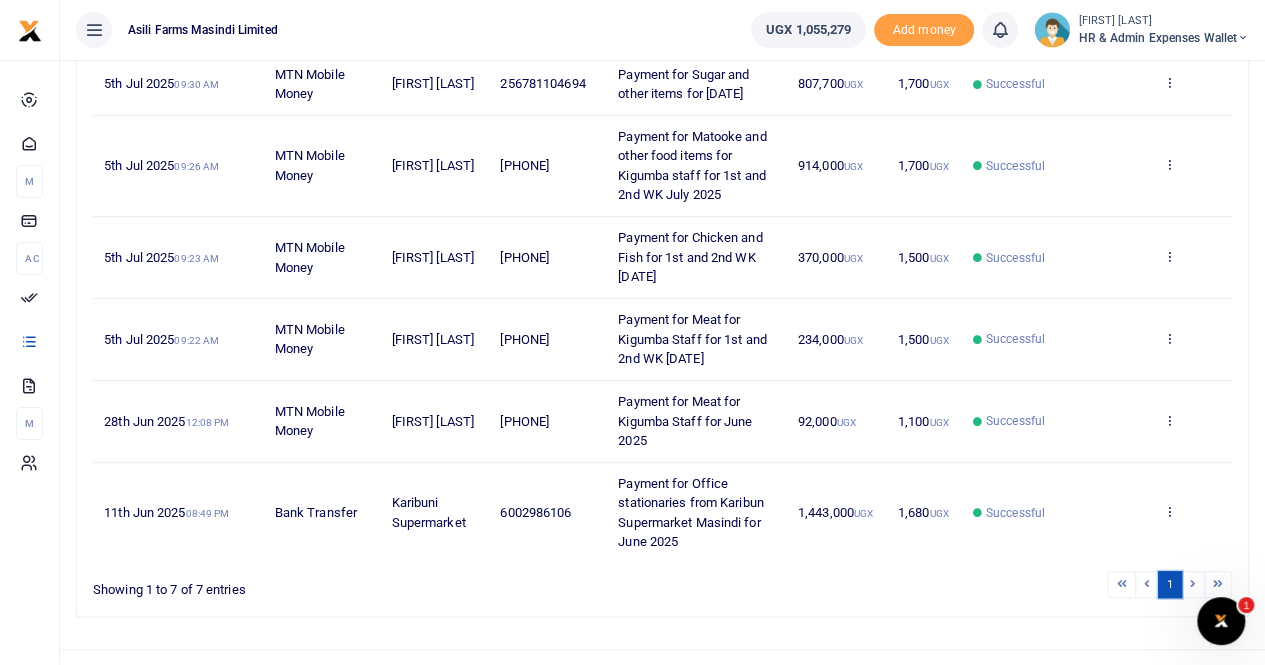 scroll, scrollTop: 433, scrollLeft: 0, axis: vertical 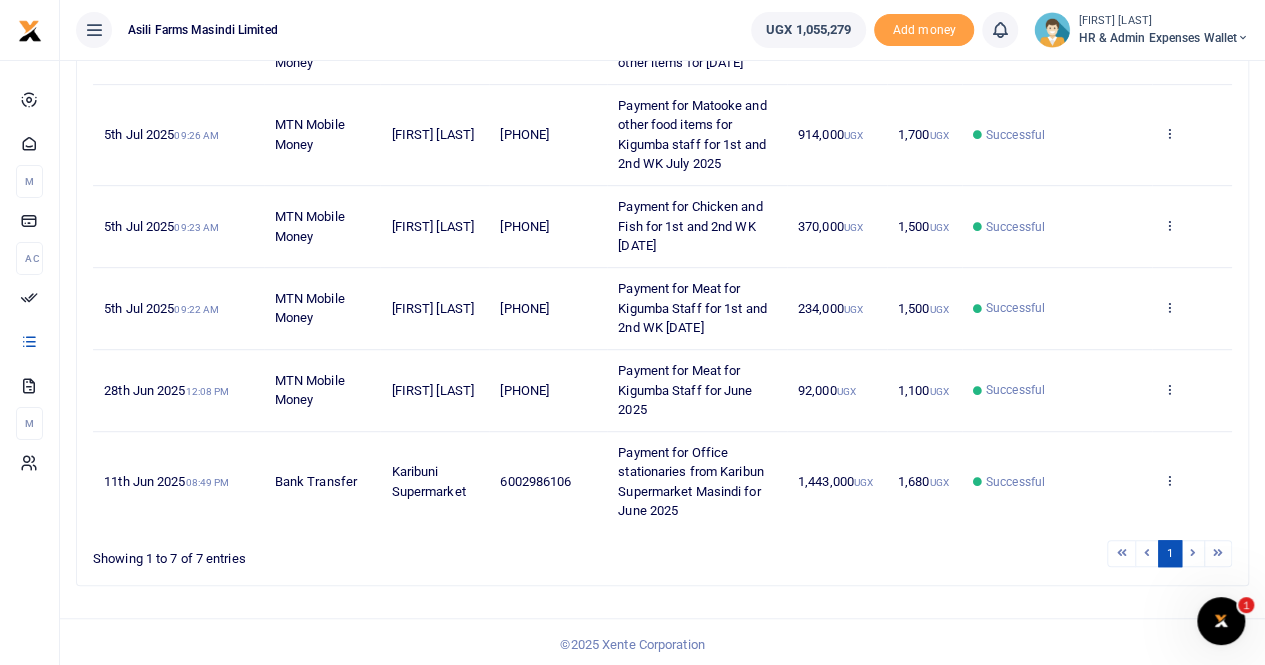 click on "HR & Admin Expenses Wallet" at bounding box center (1163, 38) 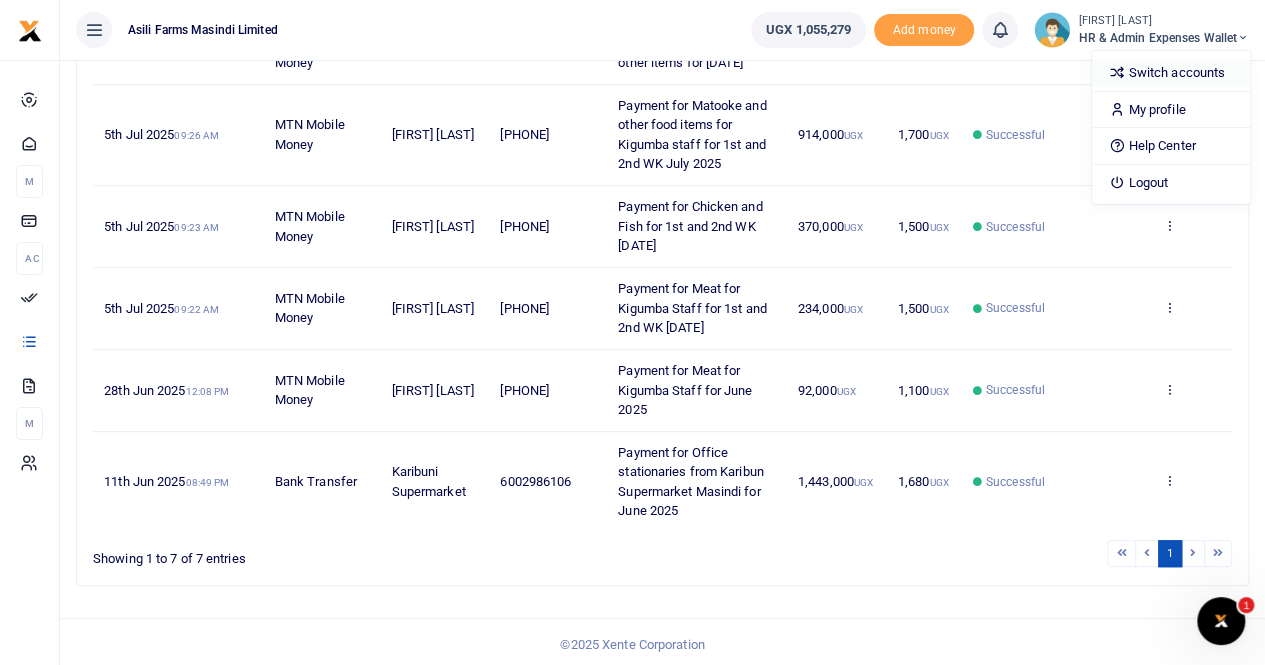 click on "Switch accounts" at bounding box center (1171, 73) 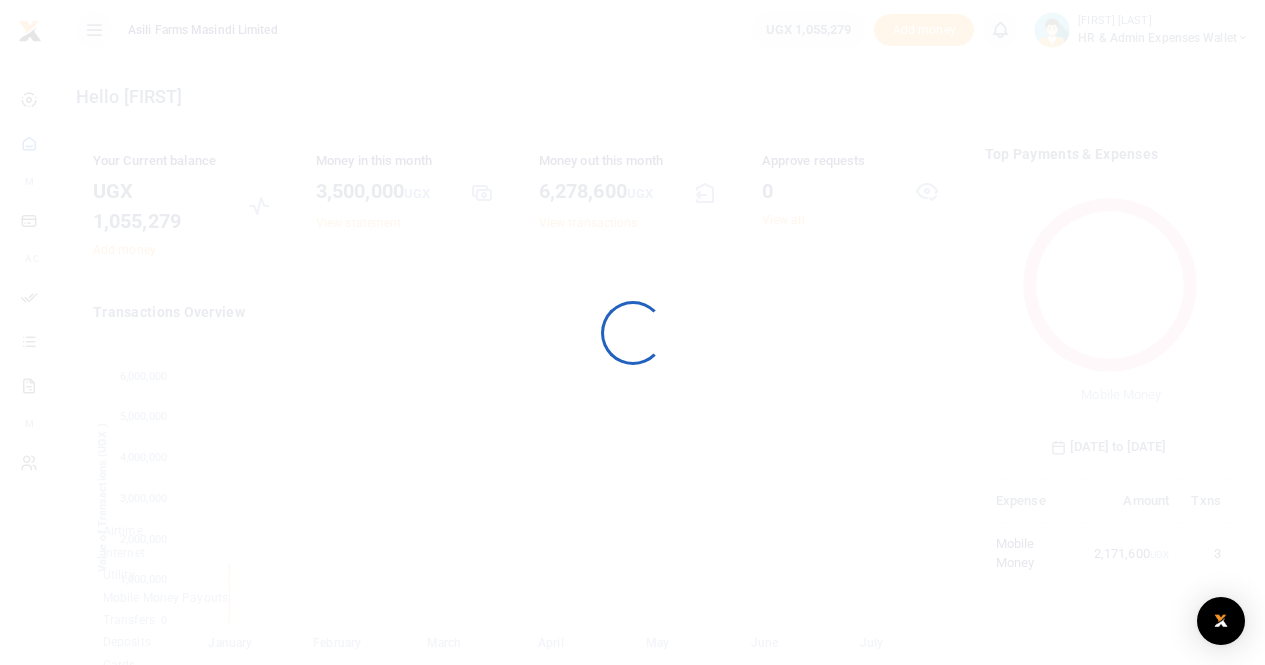 scroll, scrollTop: 0, scrollLeft: 0, axis: both 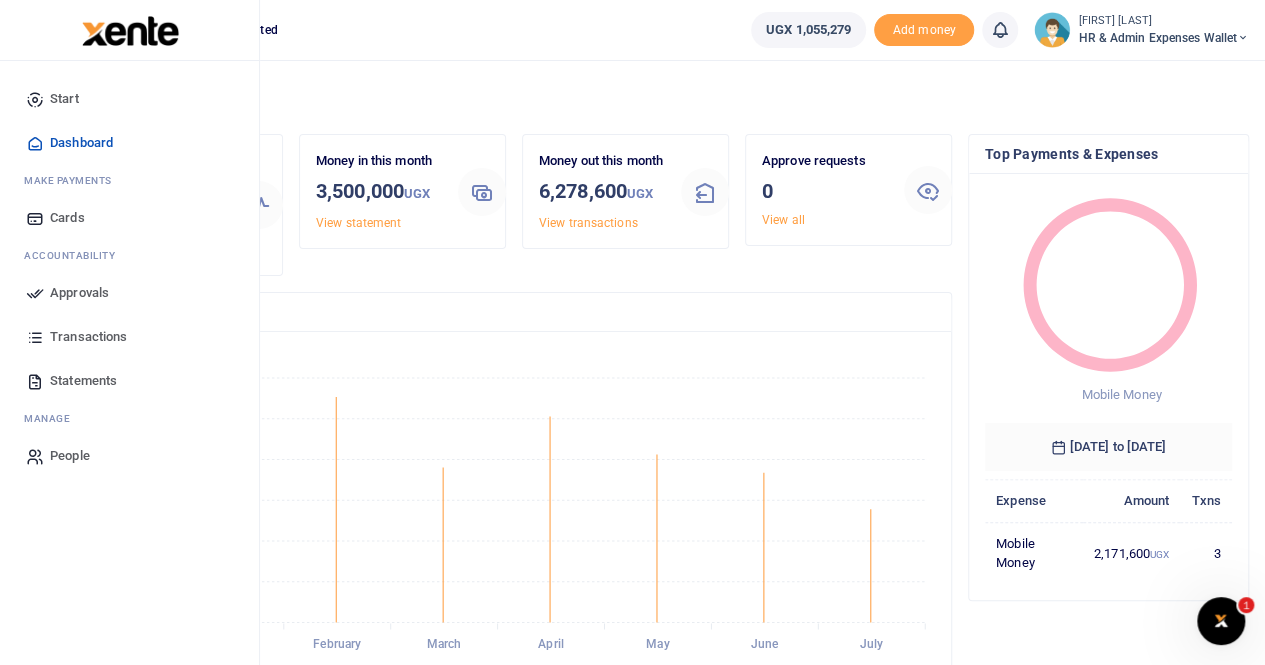 click on "Transactions" at bounding box center [88, 337] 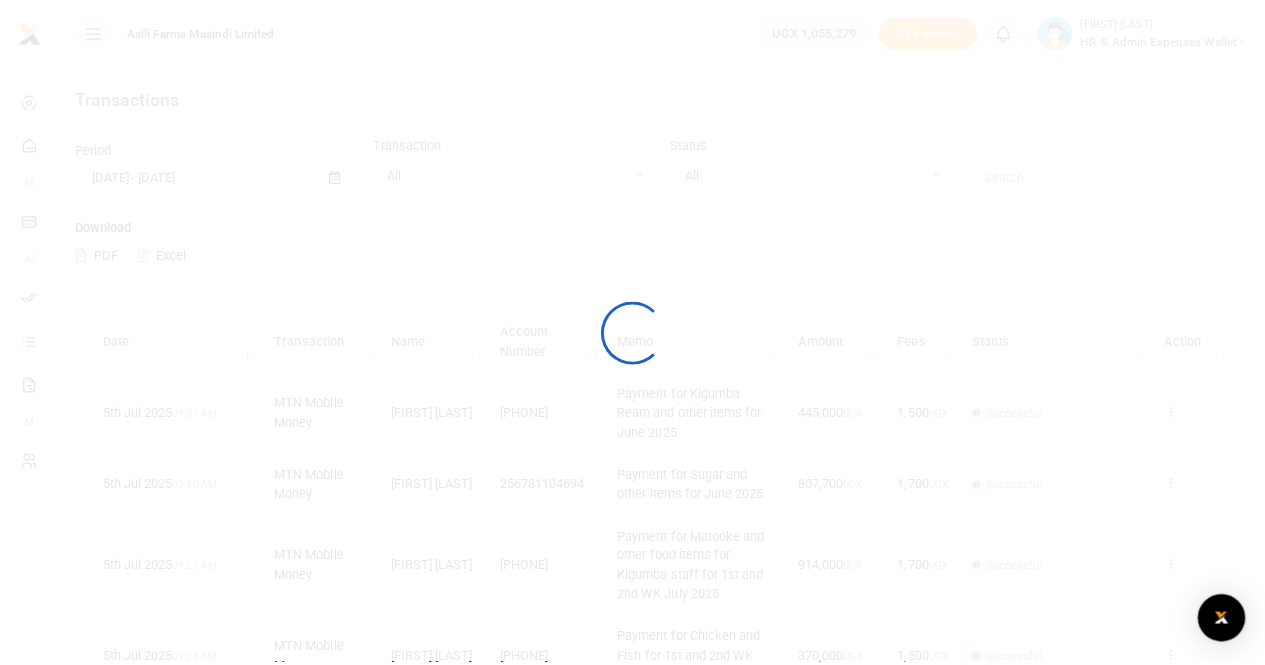 scroll, scrollTop: 0, scrollLeft: 0, axis: both 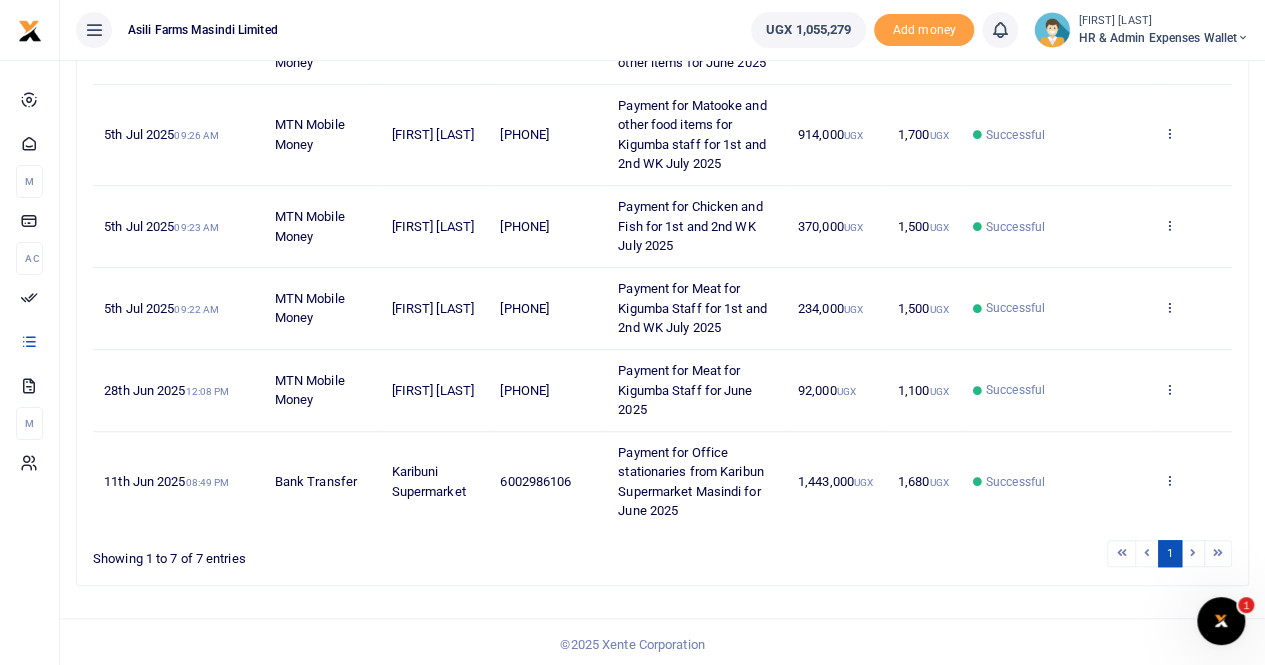 click at bounding box center [1193, 553] 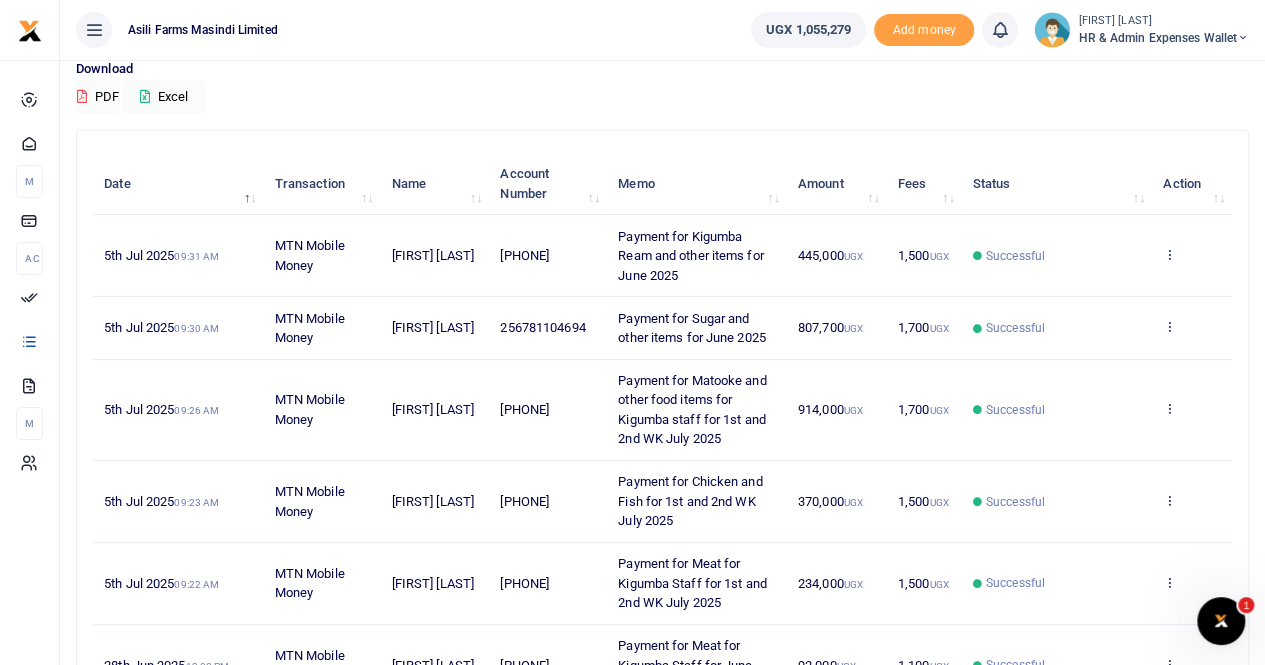 scroll, scrollTop: 133, scrollLeft: 0, axis: vertical 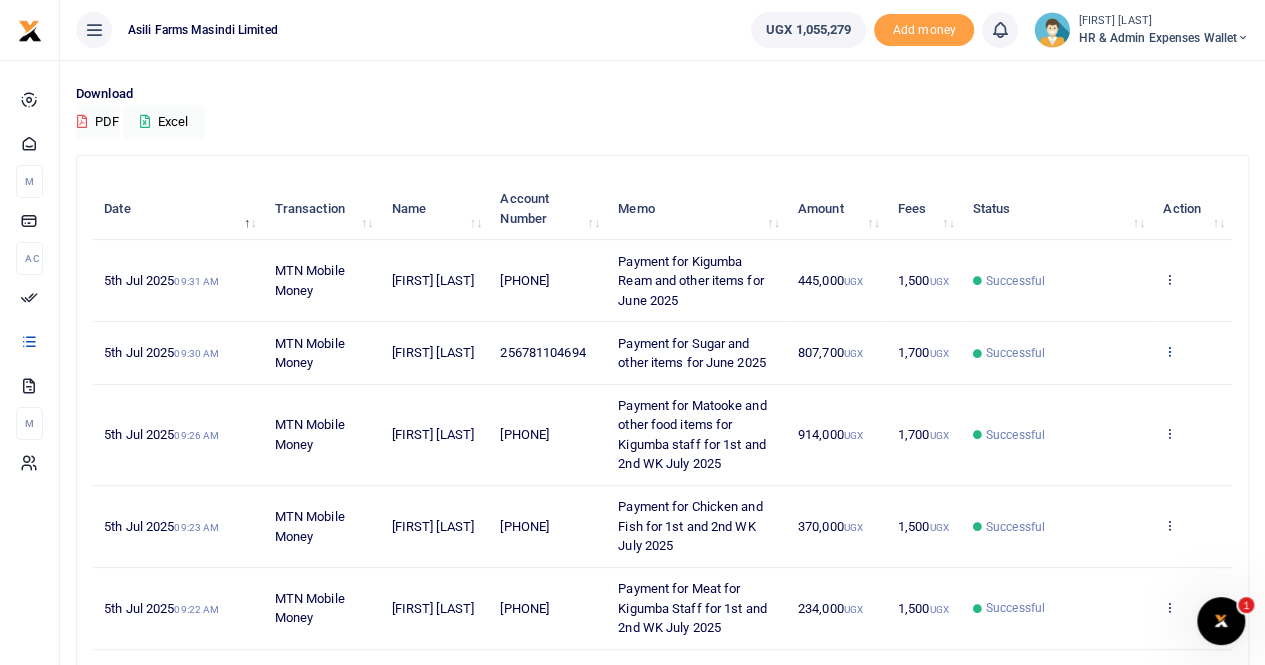 click at bounding box center (1169, 351) 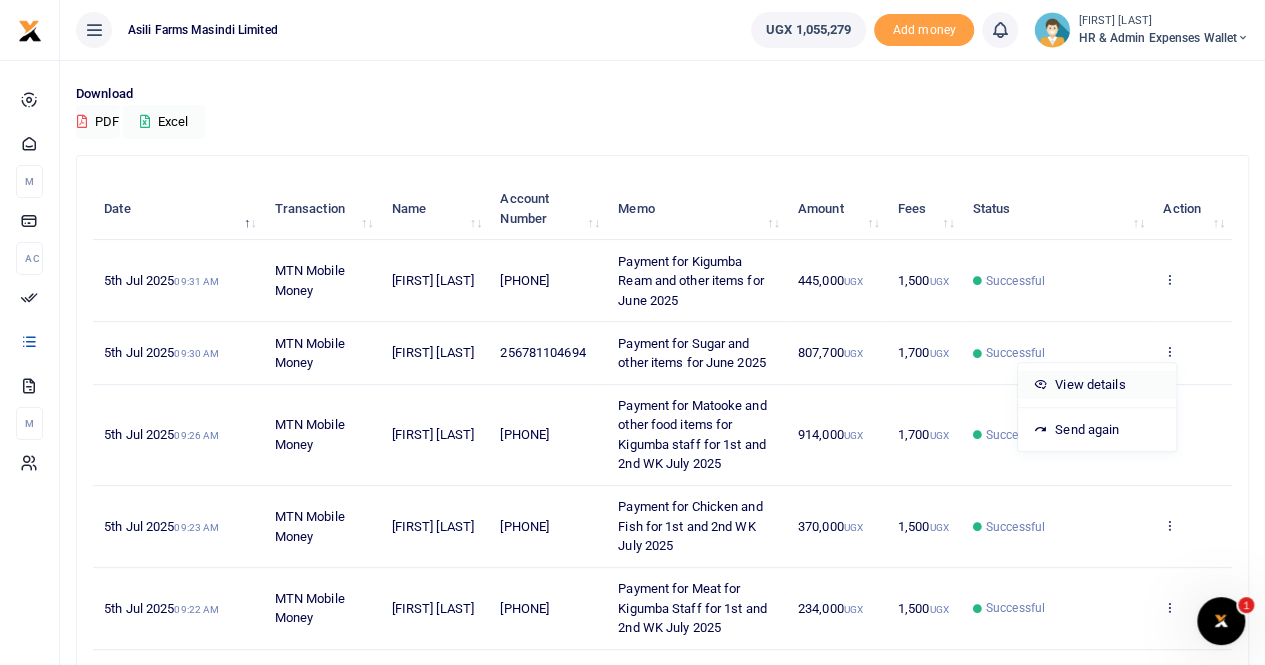 click on "View details" at bounding box center (1097, 385) 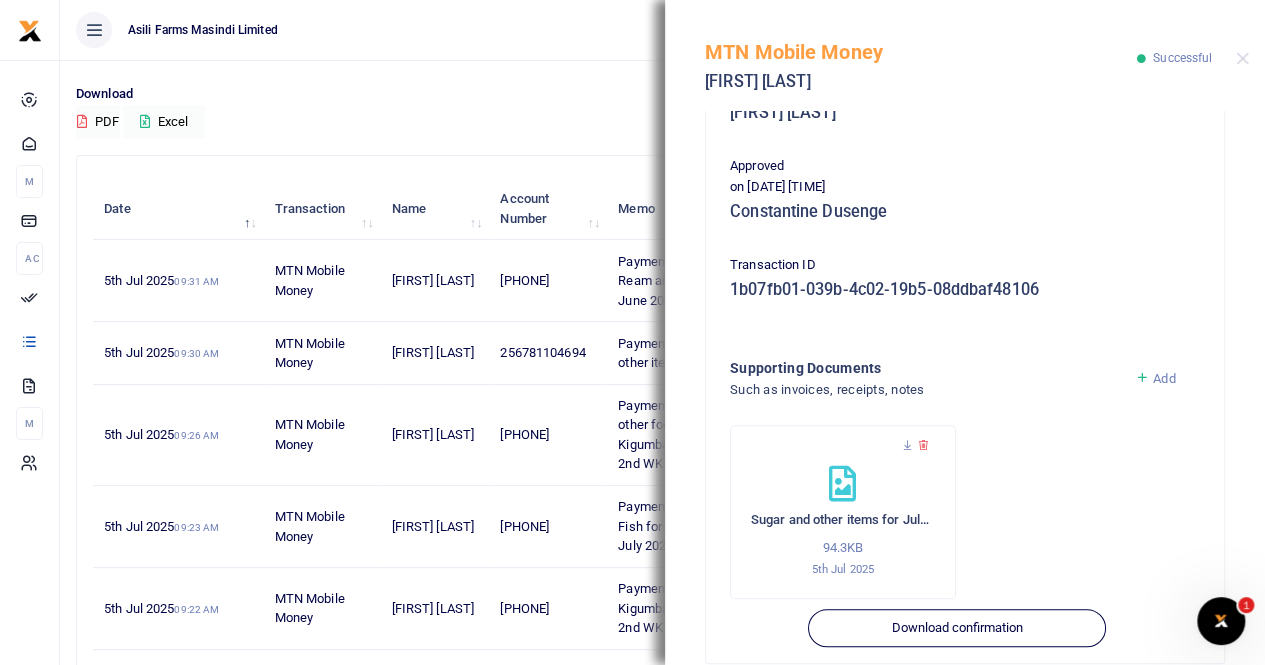 scroll, scrollTop: 482, scrollLeft: 0, axis: vertical 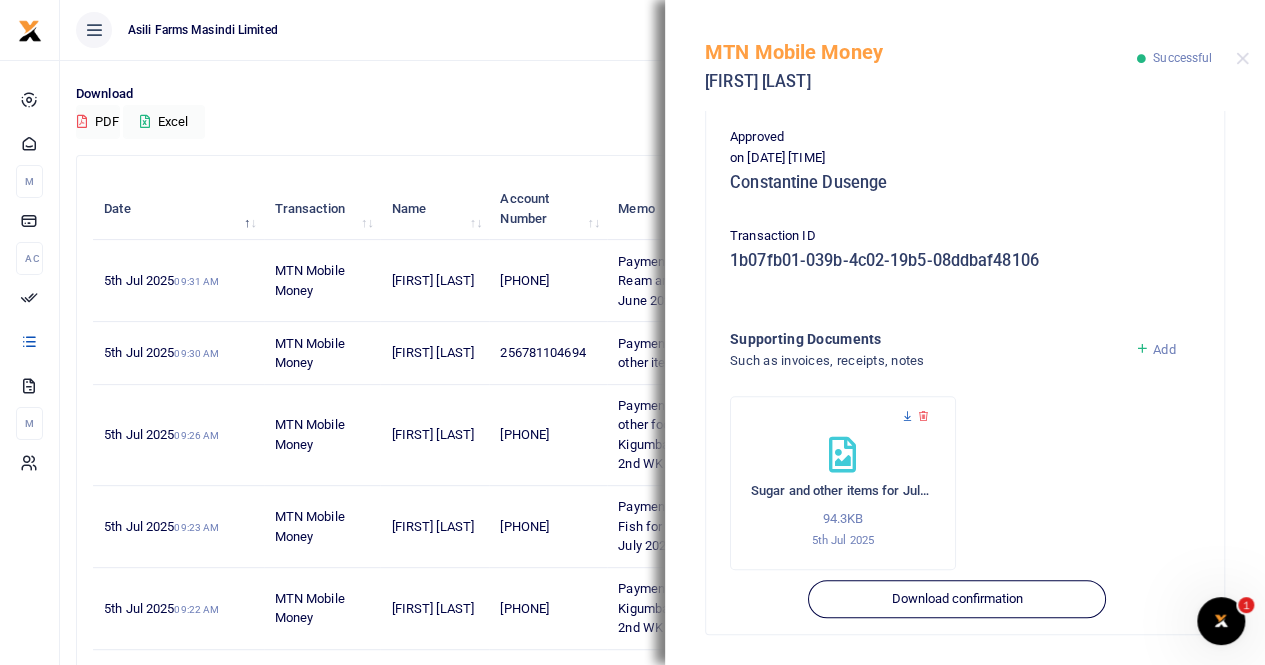 click at bounding box center [907, 416] 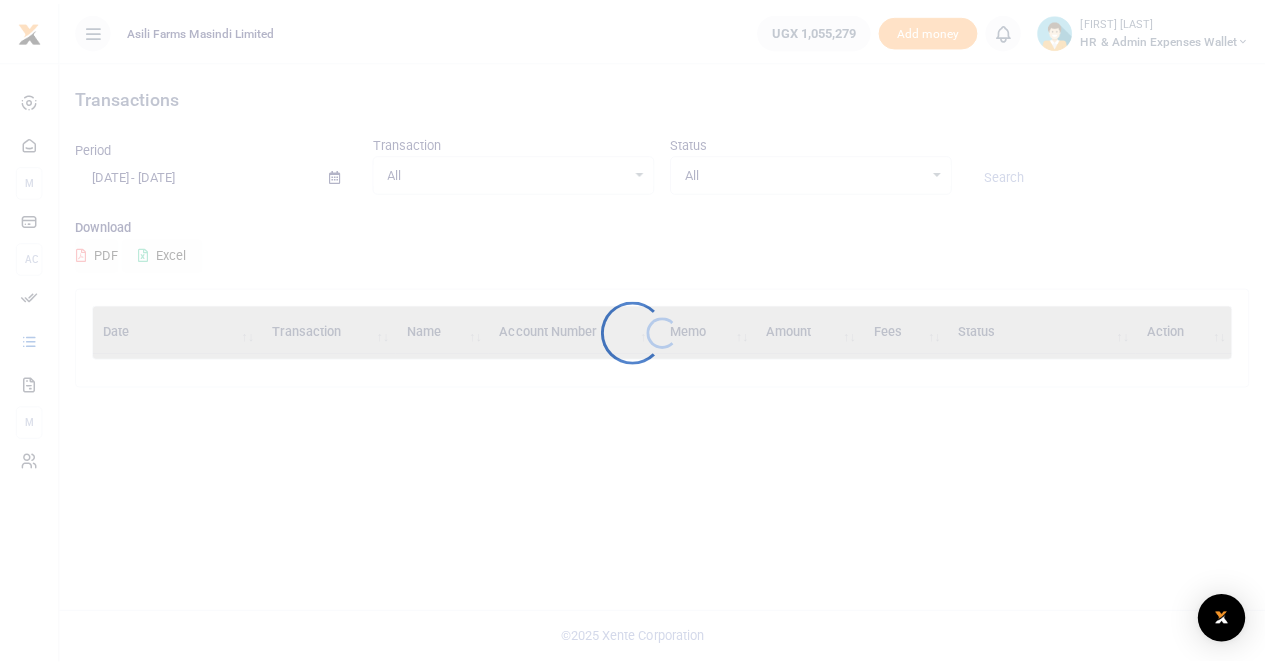 scroll, scrollTop: 0, scrollLeft: 0, axis: both 